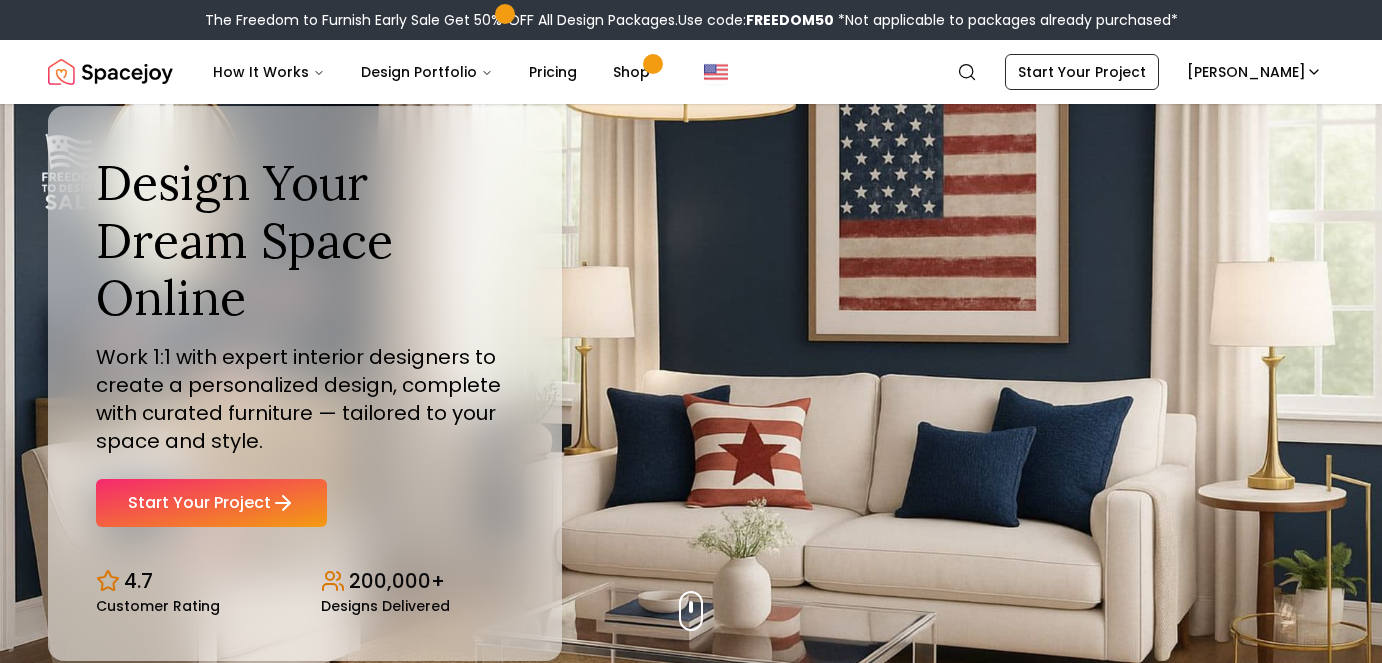scroll, scrollTop: 0, scrollLeft: 0, axis: both 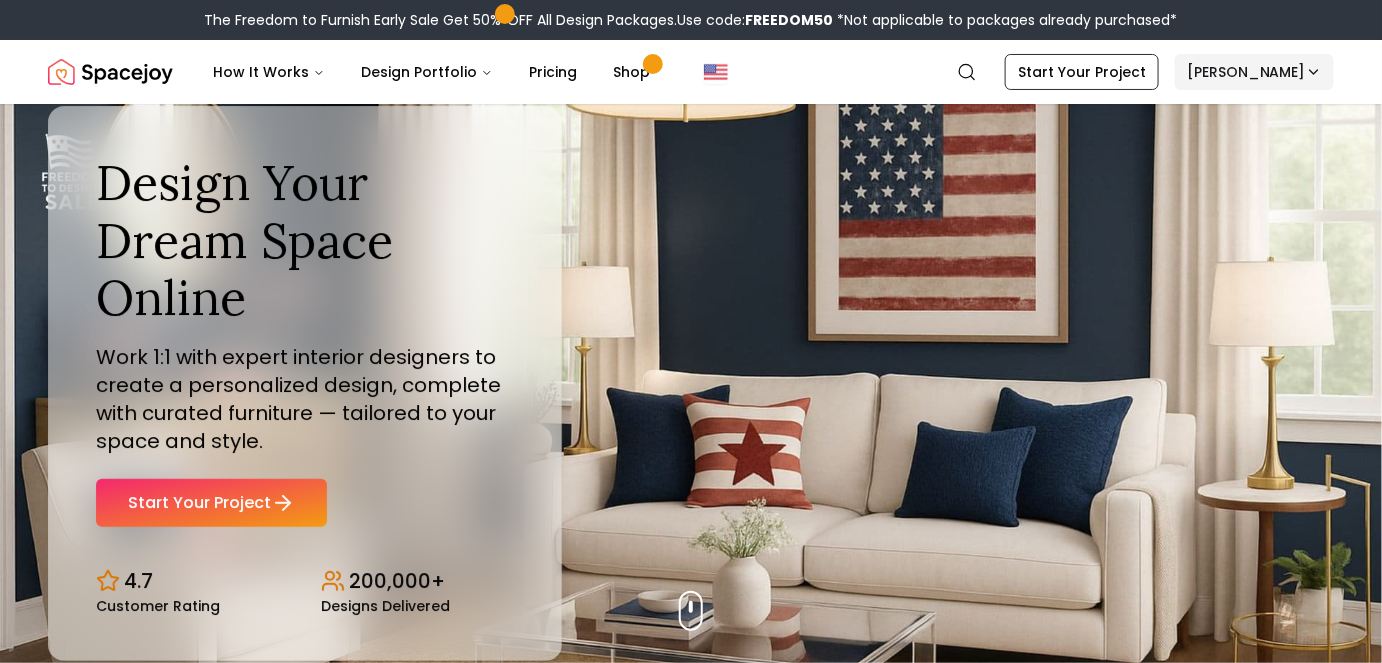 click on "The Freedom to Furnish Early Sale Get 50% OFF All Design Packages.  Use code:  FREEDOM50   *Not applicable to packages already purchased* Spacejoy How It Works   Design Portfolio   Pricing Shop Search Start Your Project   Katie Chiang Design Your Dream Space Online Work 1:1 with expert interior designers to create a personalized design, complete with curated furniture — tailored to your space and style. Start Your Project   4.7 Customer Rating 200,000+ Designs Delivered Design Your Dream Space Online Work 1:1 with expert interior designers to create a personalized design, complete with curated furniture — tailored to your space and style. Start Your Project   4.7 Customer Rating 200,000+ Designs Delivered The Freedom to Furnish Early Sale Get 50% OFF on all Design Packages Get Started   4th Of July Sale Up to 70% OFF on Furniture & Decor Shop Now   Get Matched with Expert Interior Designers Online! Maria Castillero Designer Angela Amore Designer Tina Martidelcampo Designer Christina Manzo Designer   1 2 3" at bounding box center [691, 5845] 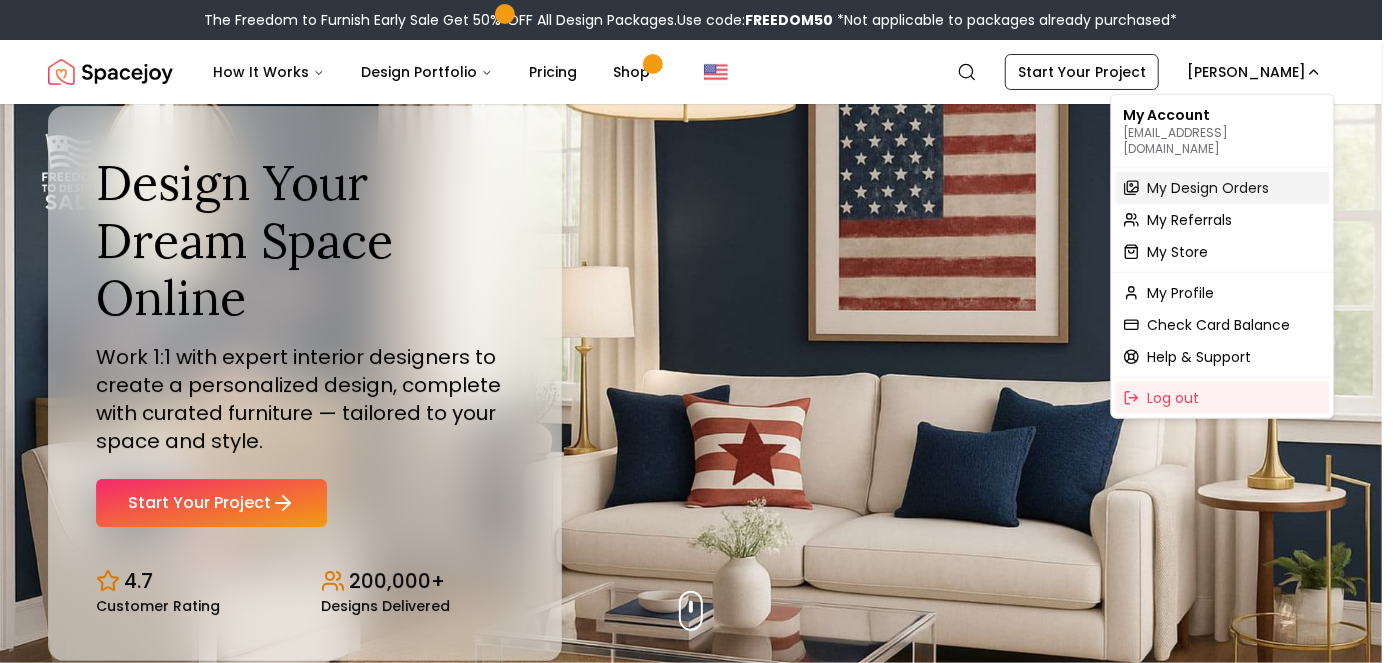 click on "My Design Orders" at bounding box center (1209, 188) 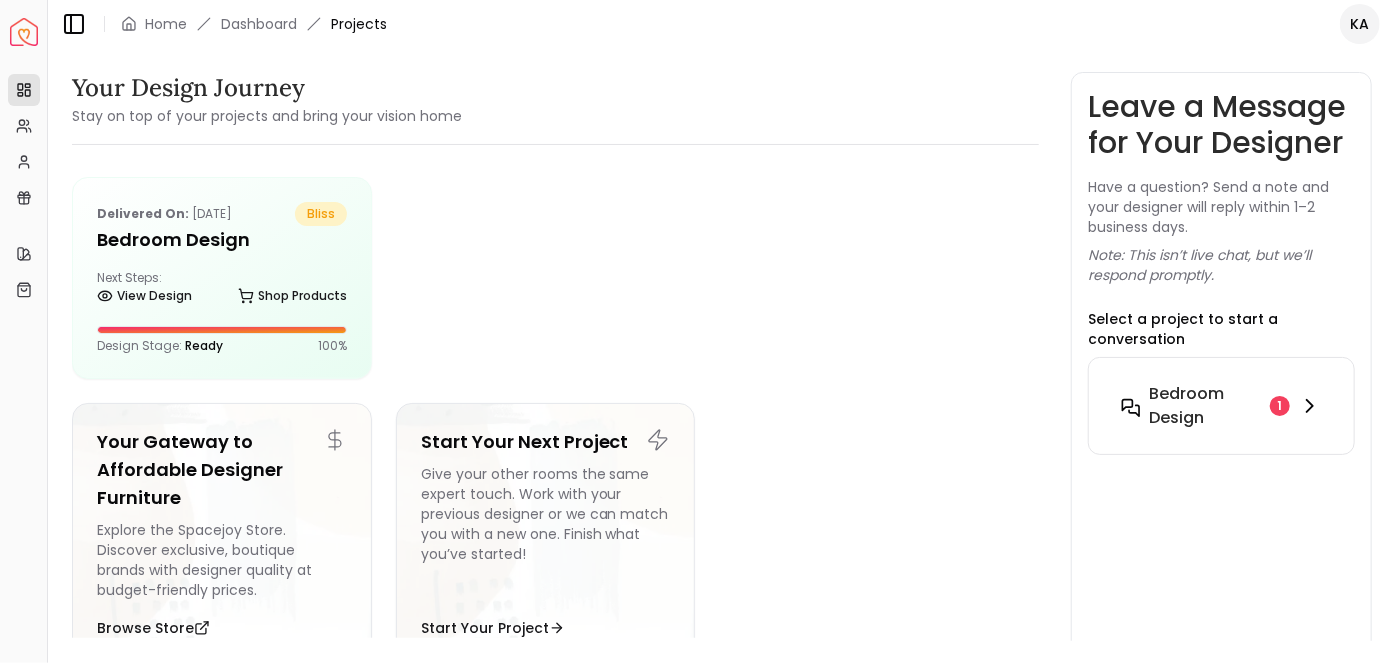 click on "Bedroom design" at bounding box center [1205, 406] 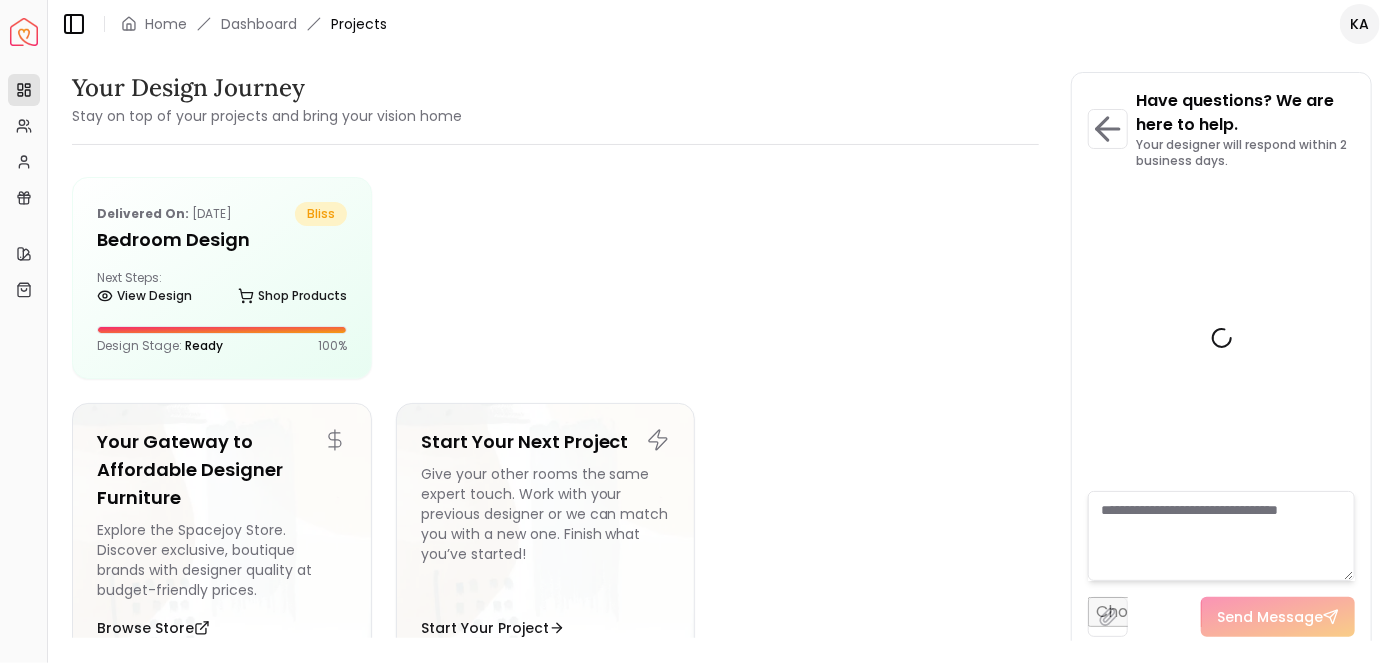 scroll, scrollTop: 4961, scrollLeft: 0, axis: vertical 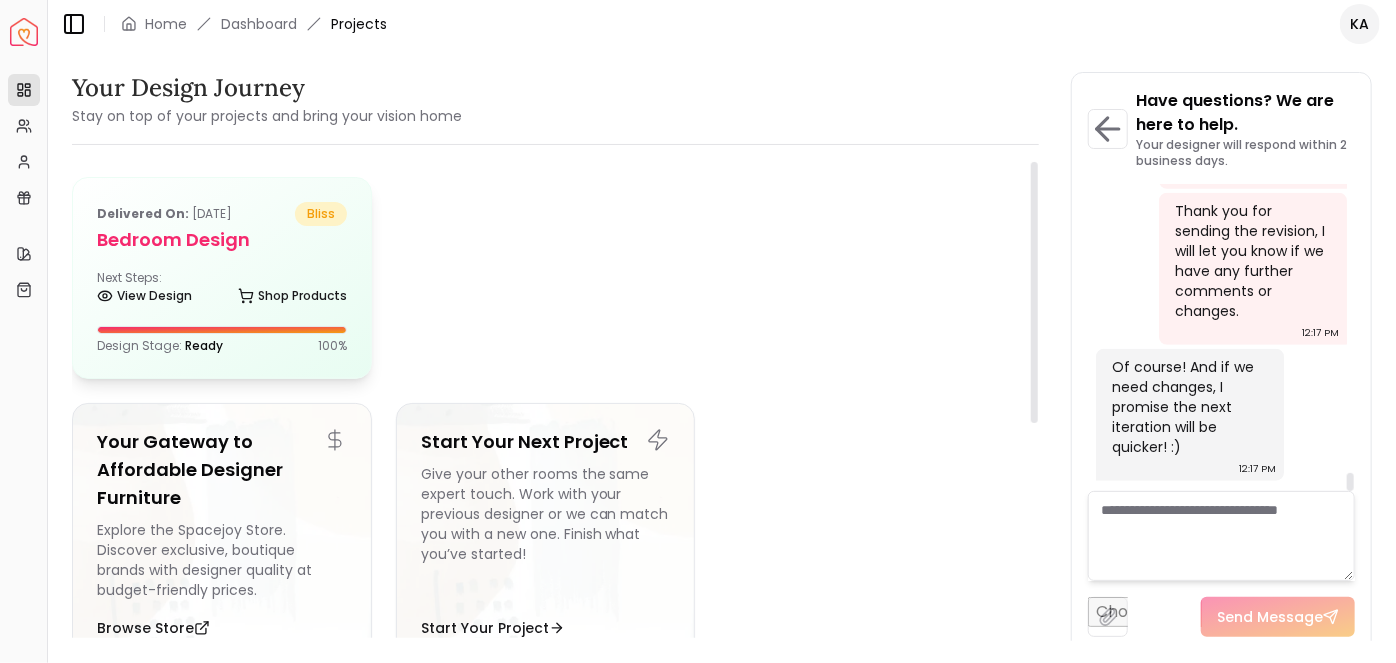 click at bounding box center [222, 330] 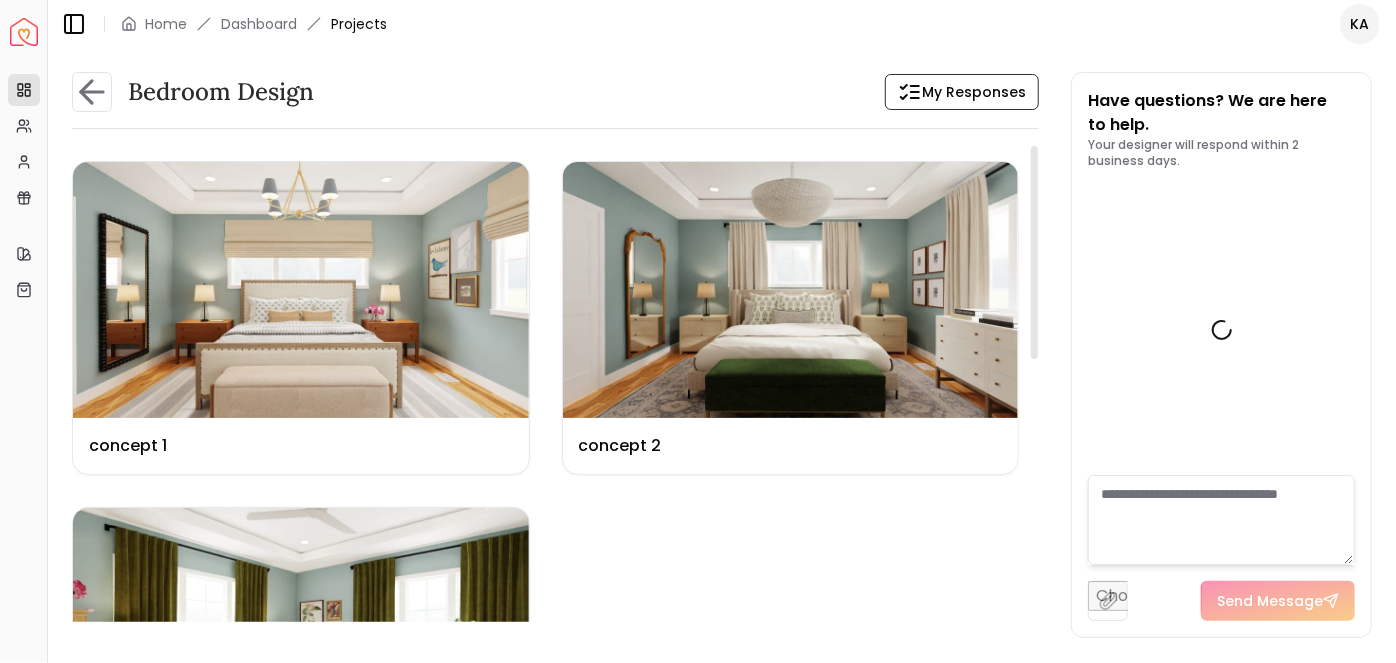 scroll, scrollTop: 4977, scrollLeft: 0, axis: vertical 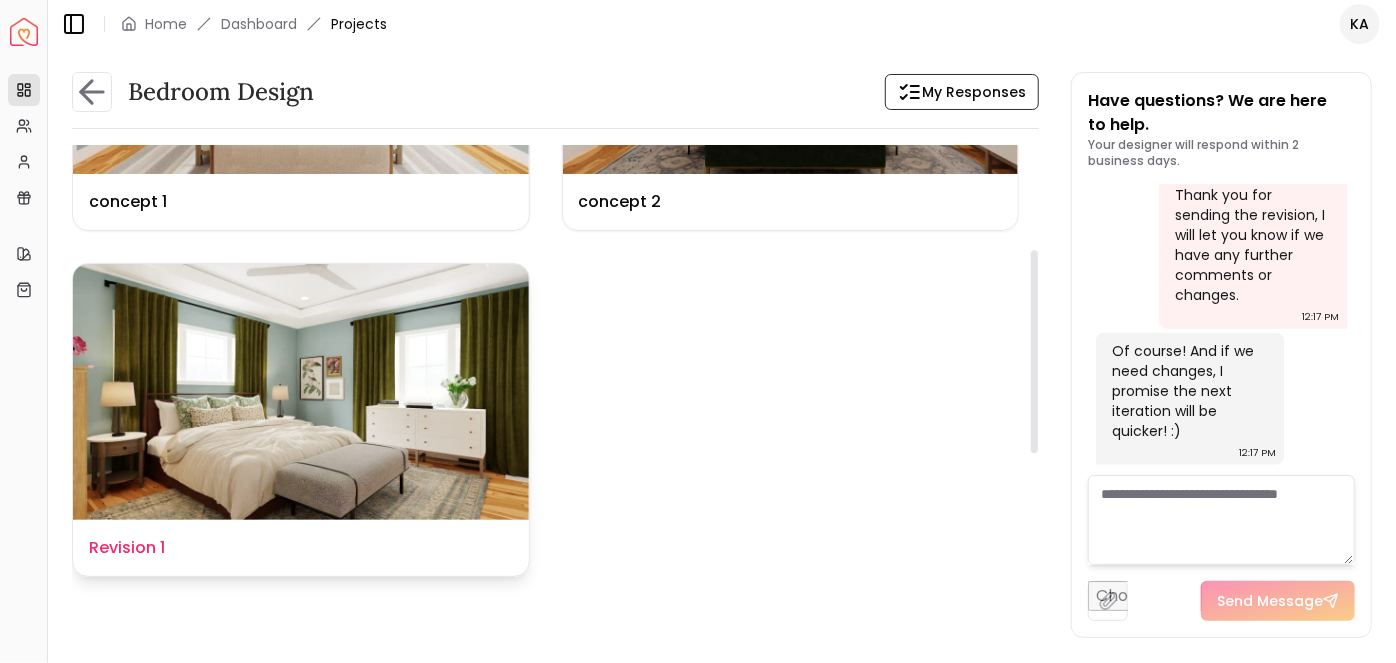 click at bounding box center (301, 392) 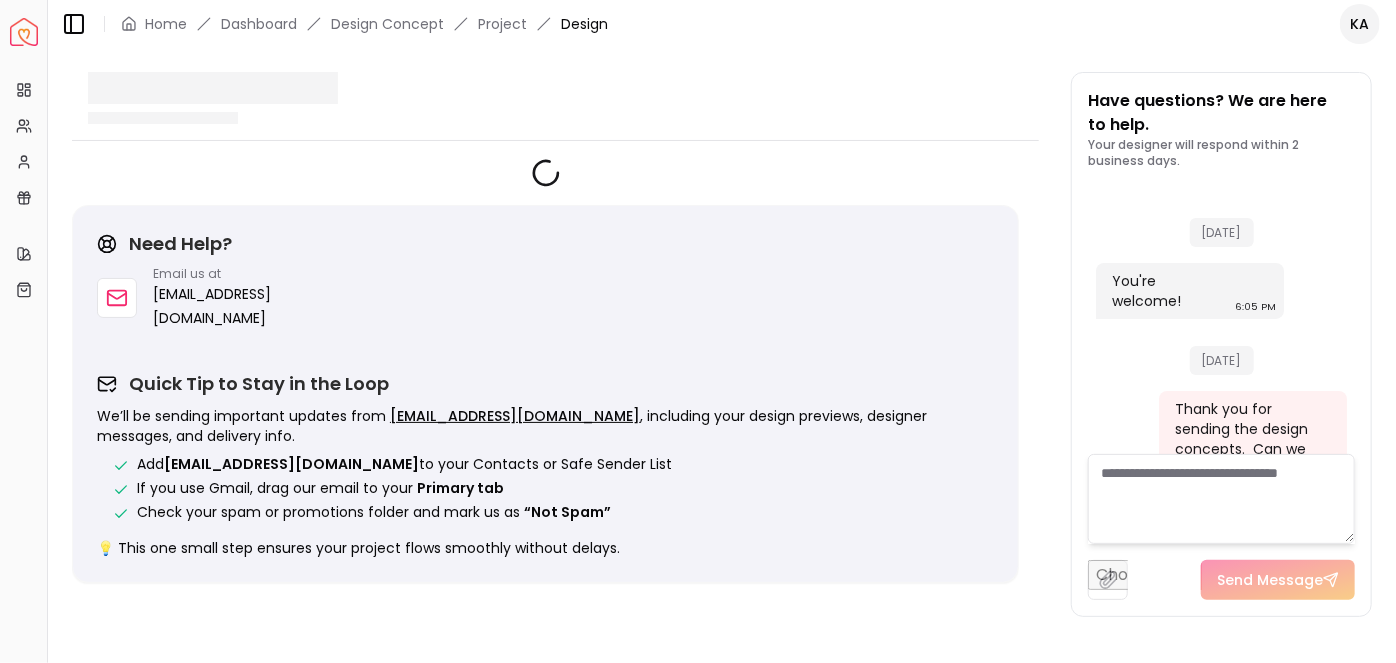 scroll, scrollTop: 4961, scrollLeft: 0, axis: vertical 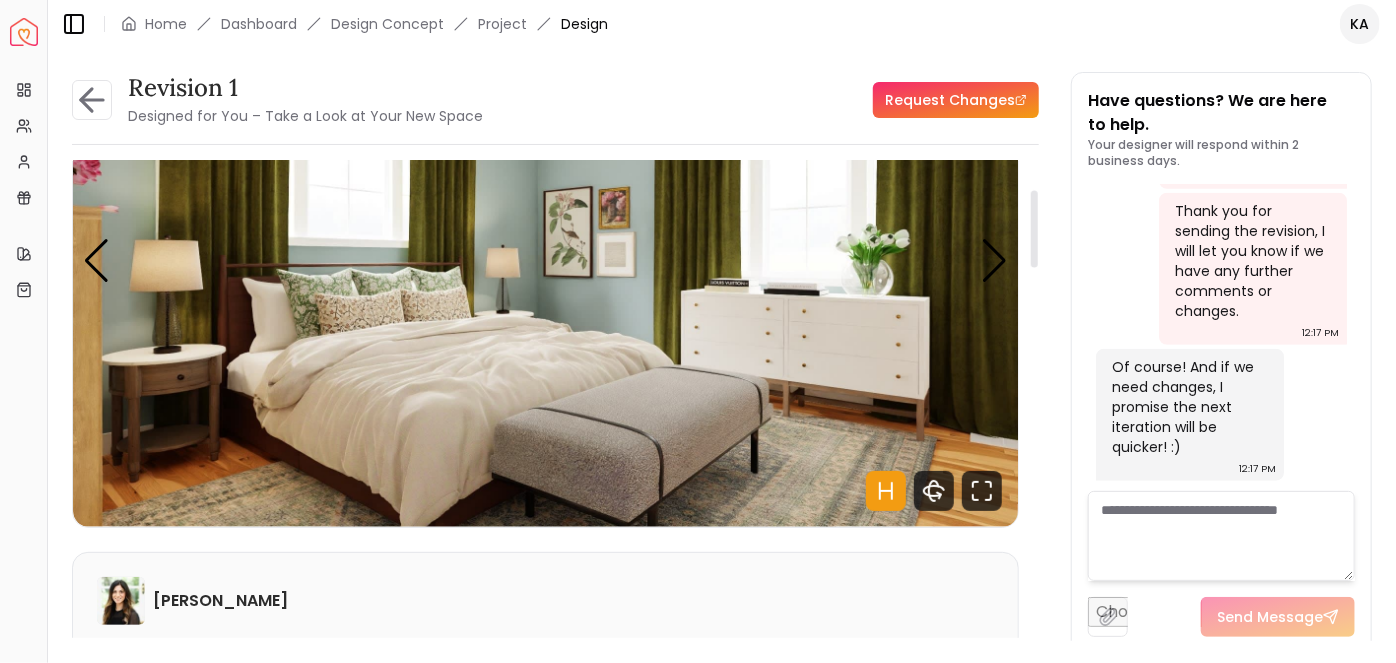 click at bounding box center (546, 261) 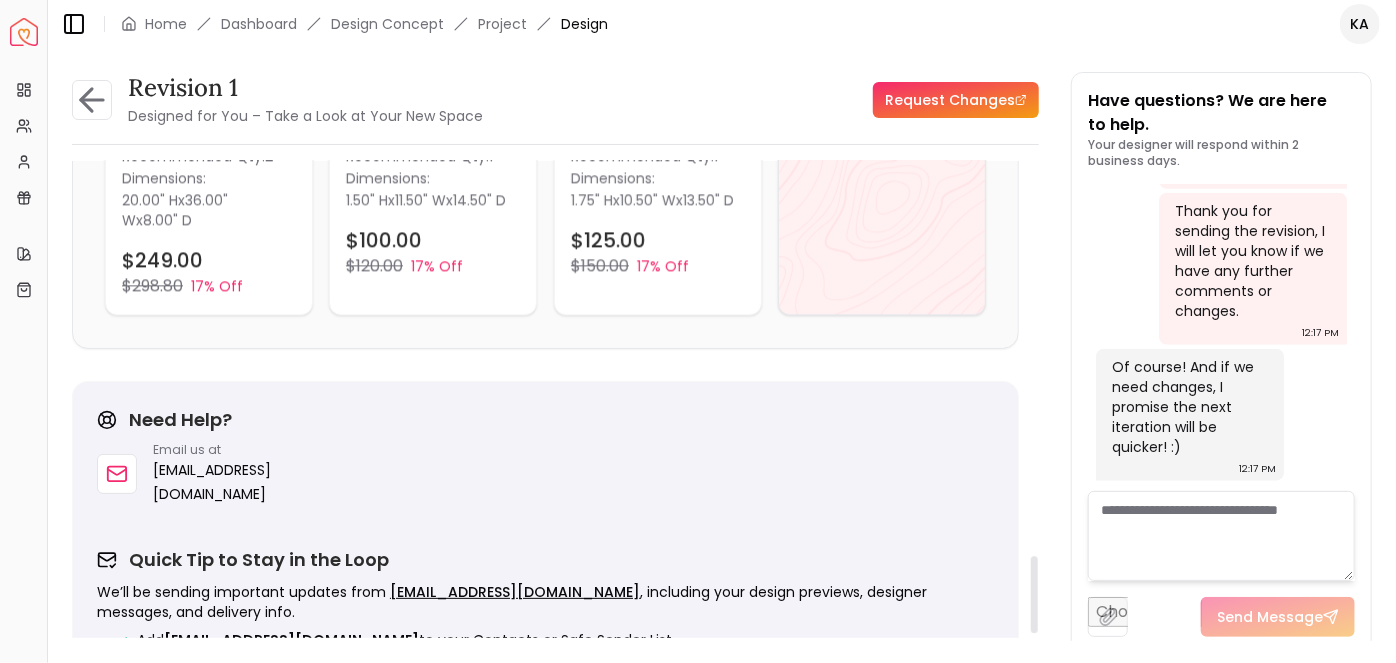 scroll, scrollTop: 2456, scrollLeft: 0, axis: vertical 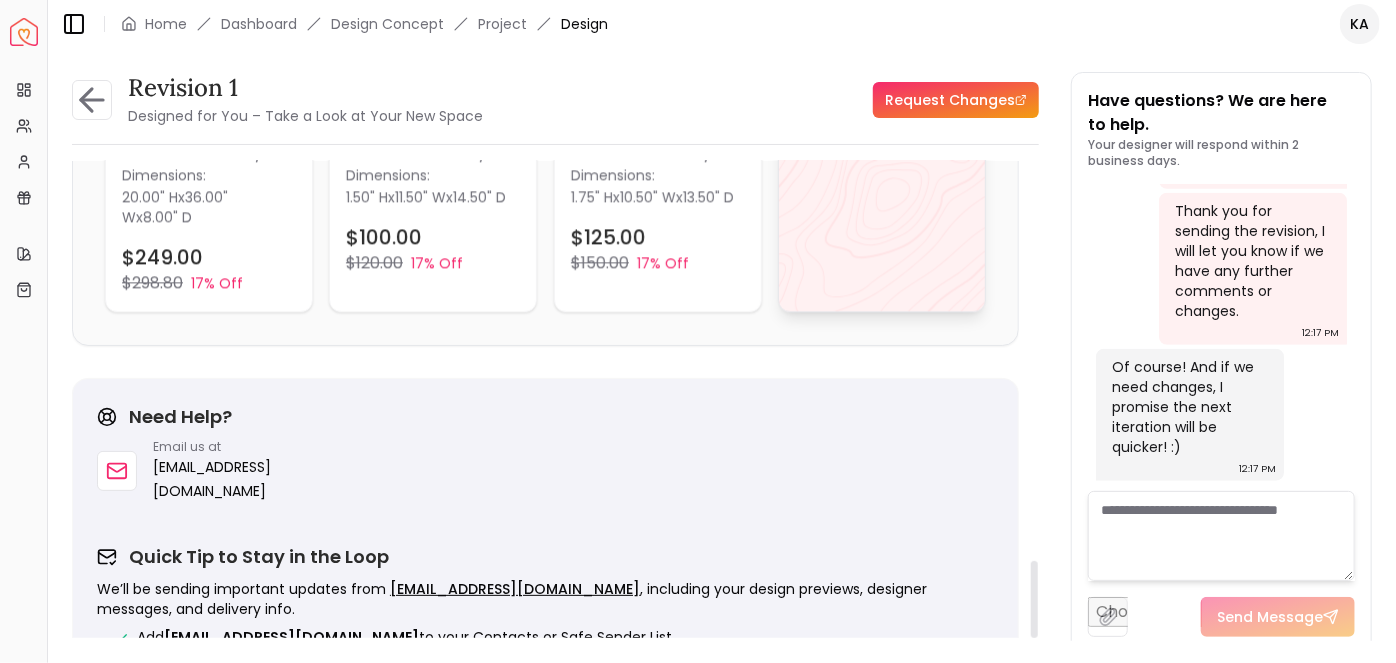 click on "View All" at bounding box center [882, 102] 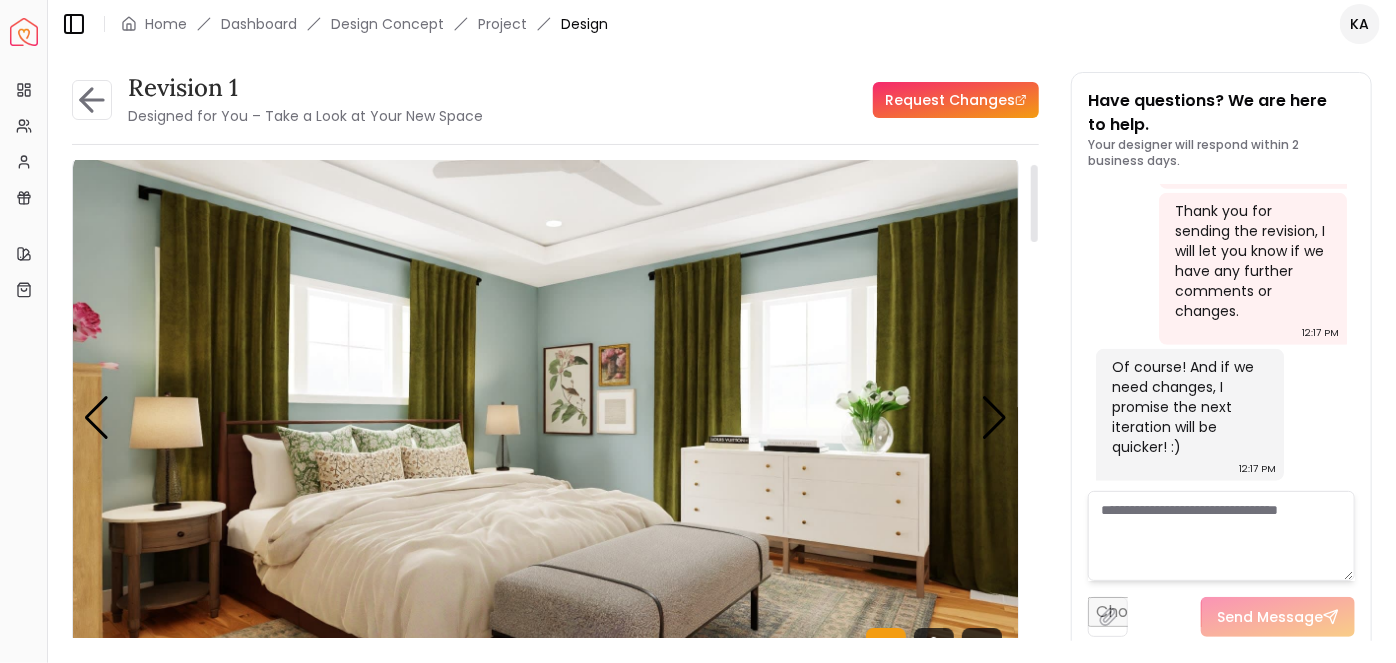 scroll, scrollTop: 18, scrollLeft: 0, axis: vertical 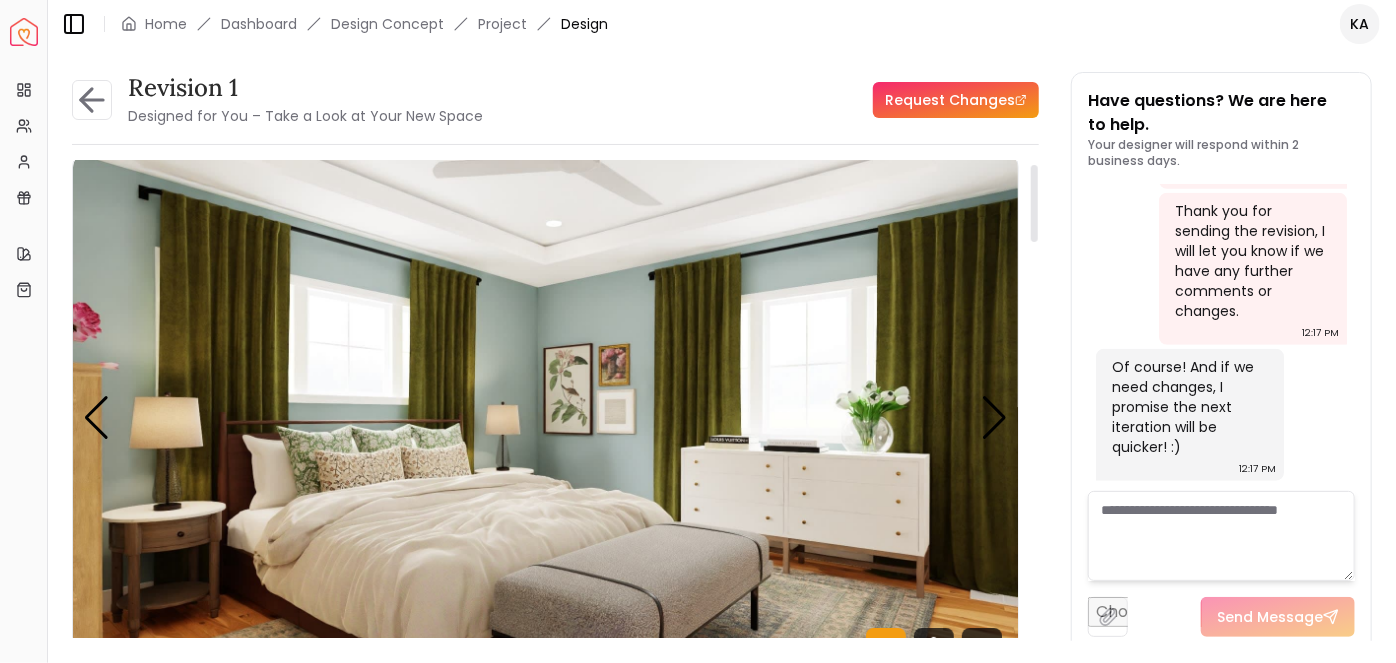 click at bounding box center (545, 418) 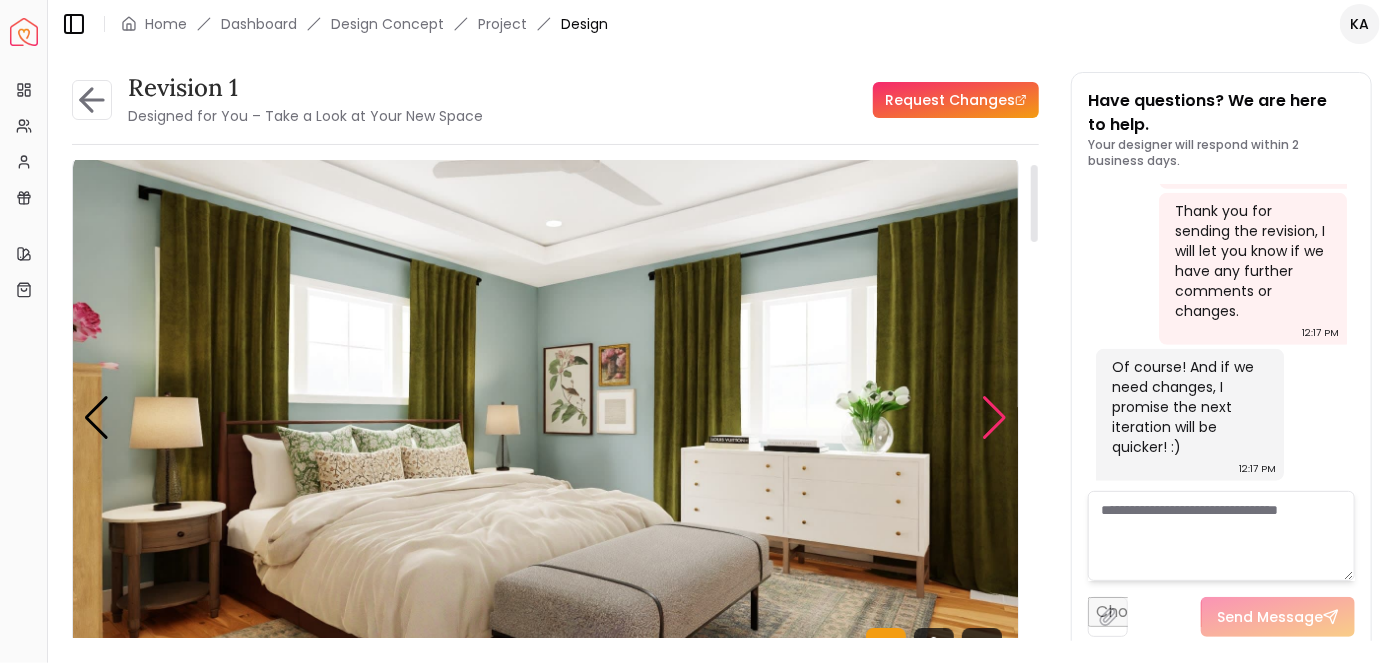 click at bounding box center (994, 418) 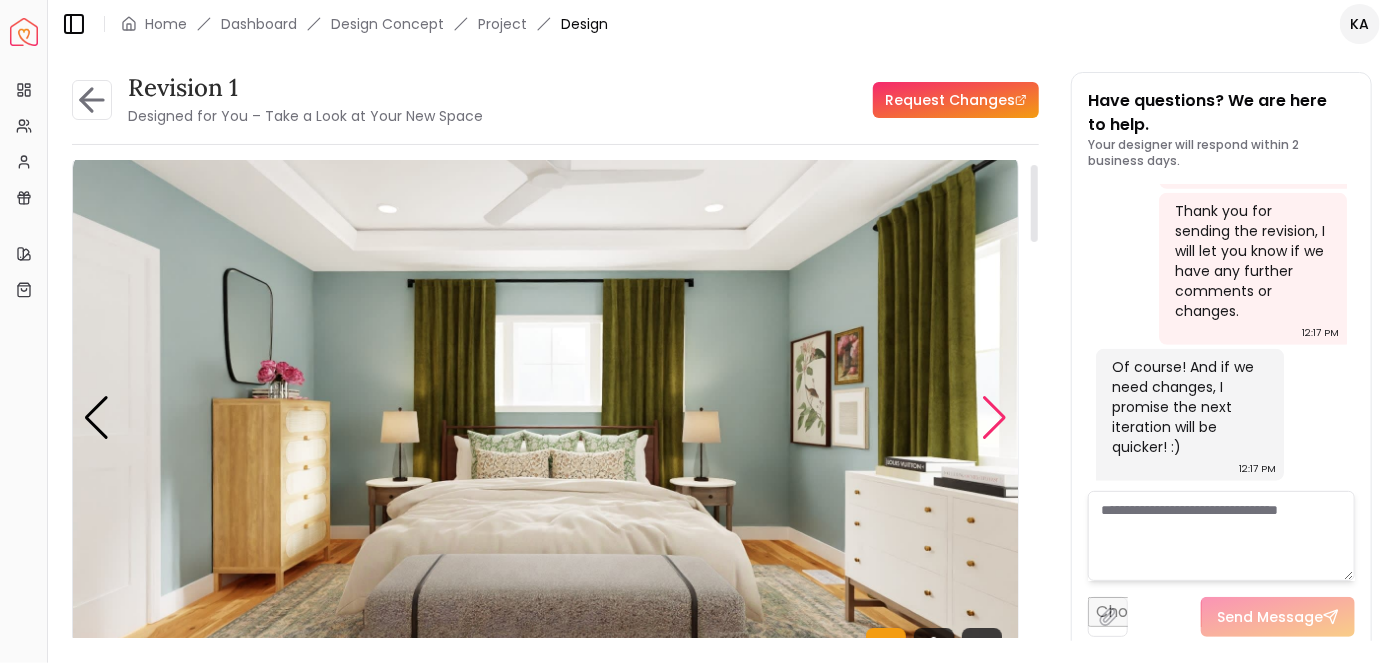 click at bounding box center [994, 418] 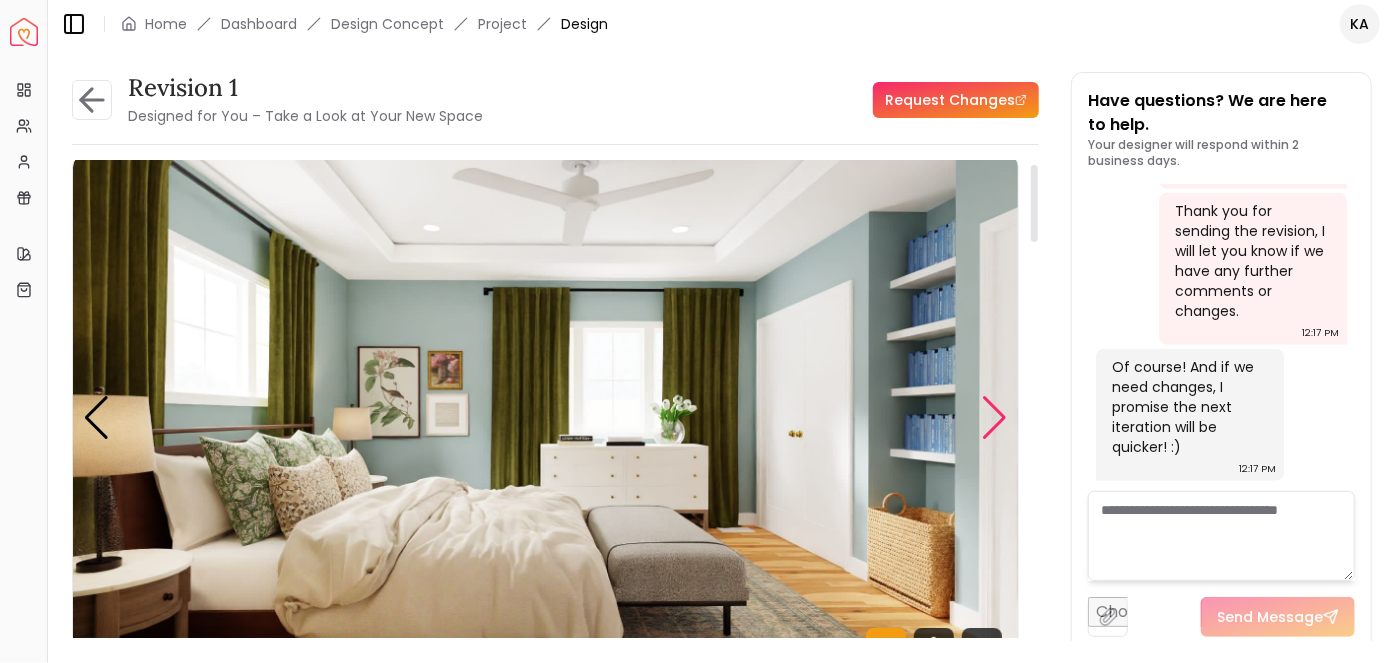 click at bounding box center [994, 418] 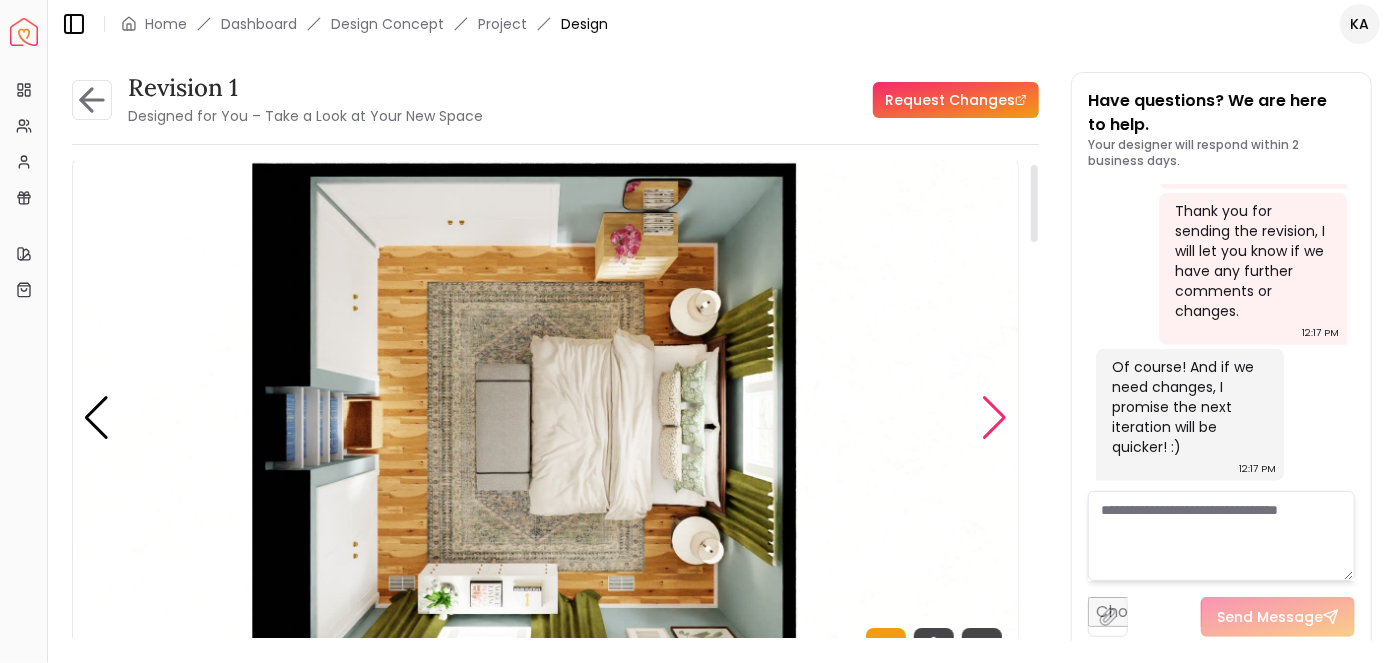 click at bounding box center (994, 418) 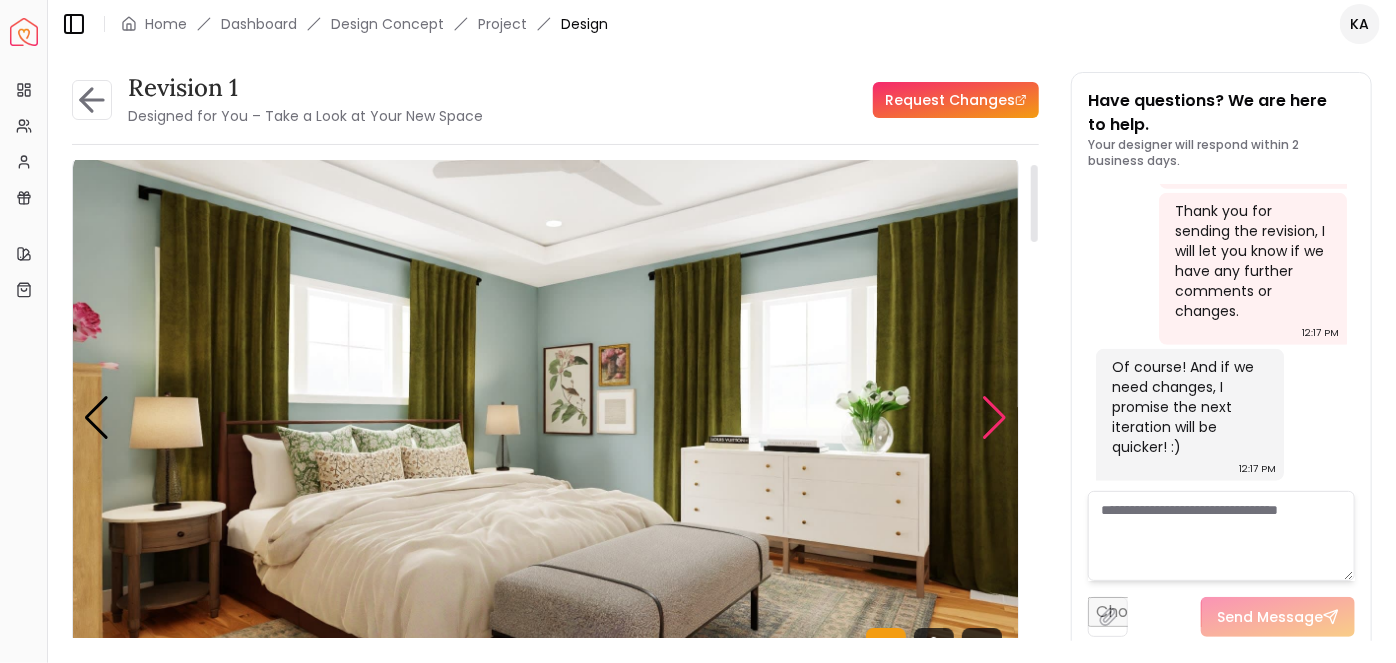 click at bounding box center [994, 418] 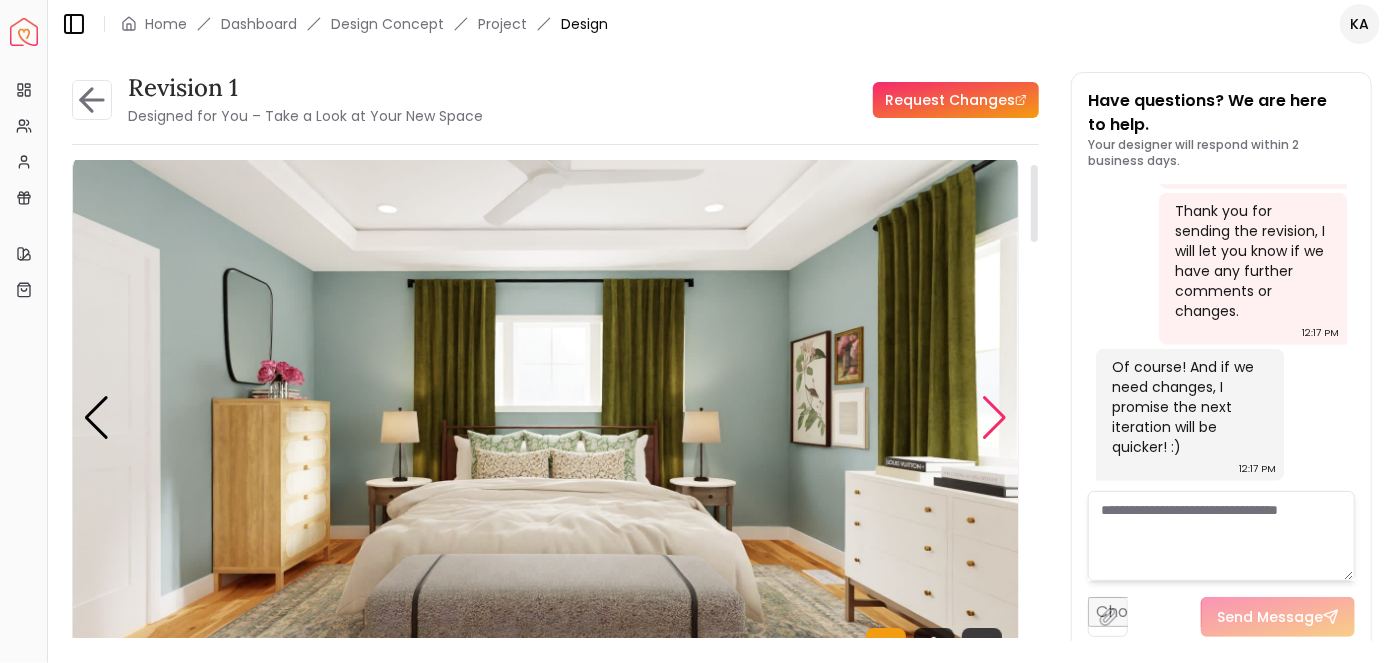 click at bounding box center (994, 418) 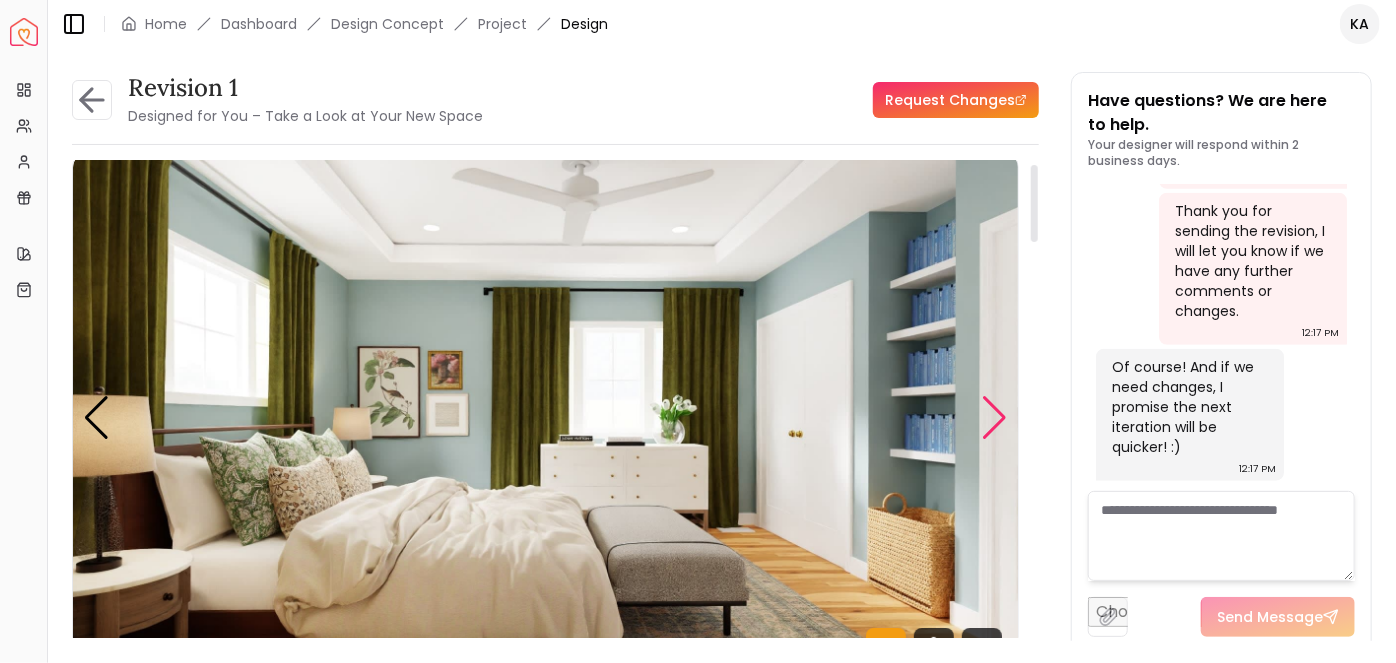 click at bounding box center [994, 418] 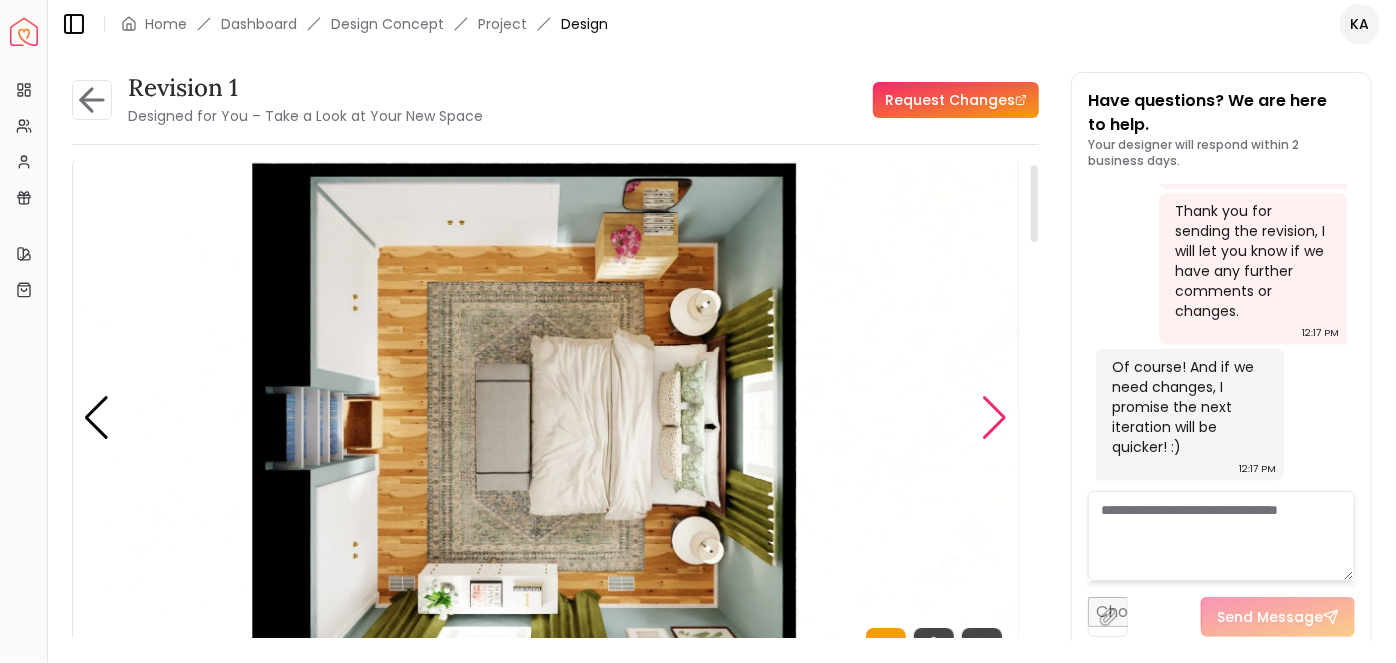 click at bounding box center [994, 418] 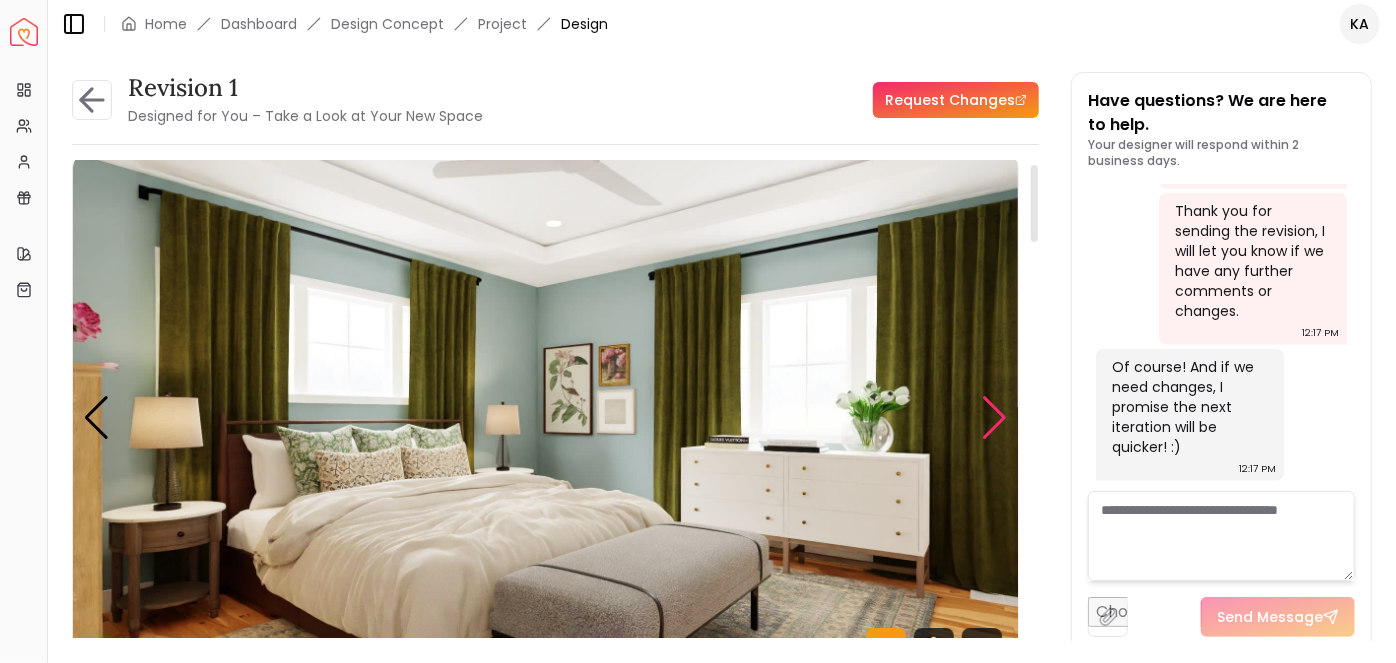 click at bounding box center (994, 418) 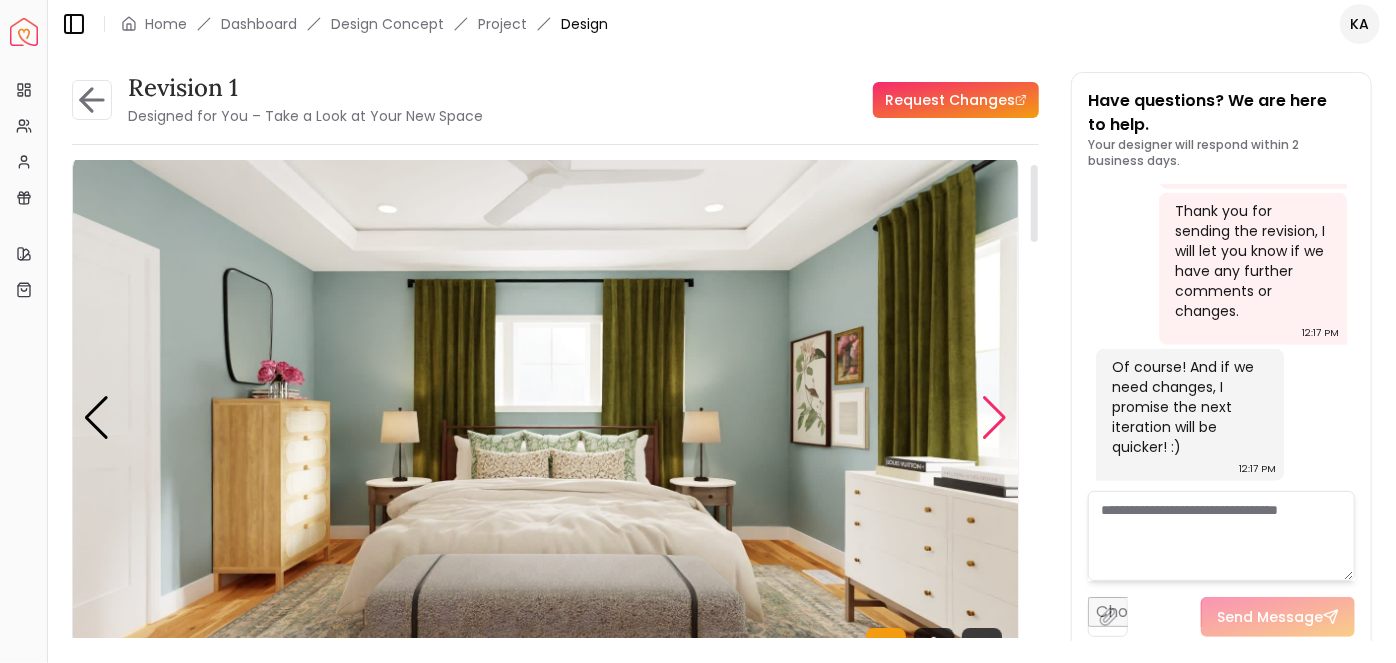 click at bounding box center [994, 418] 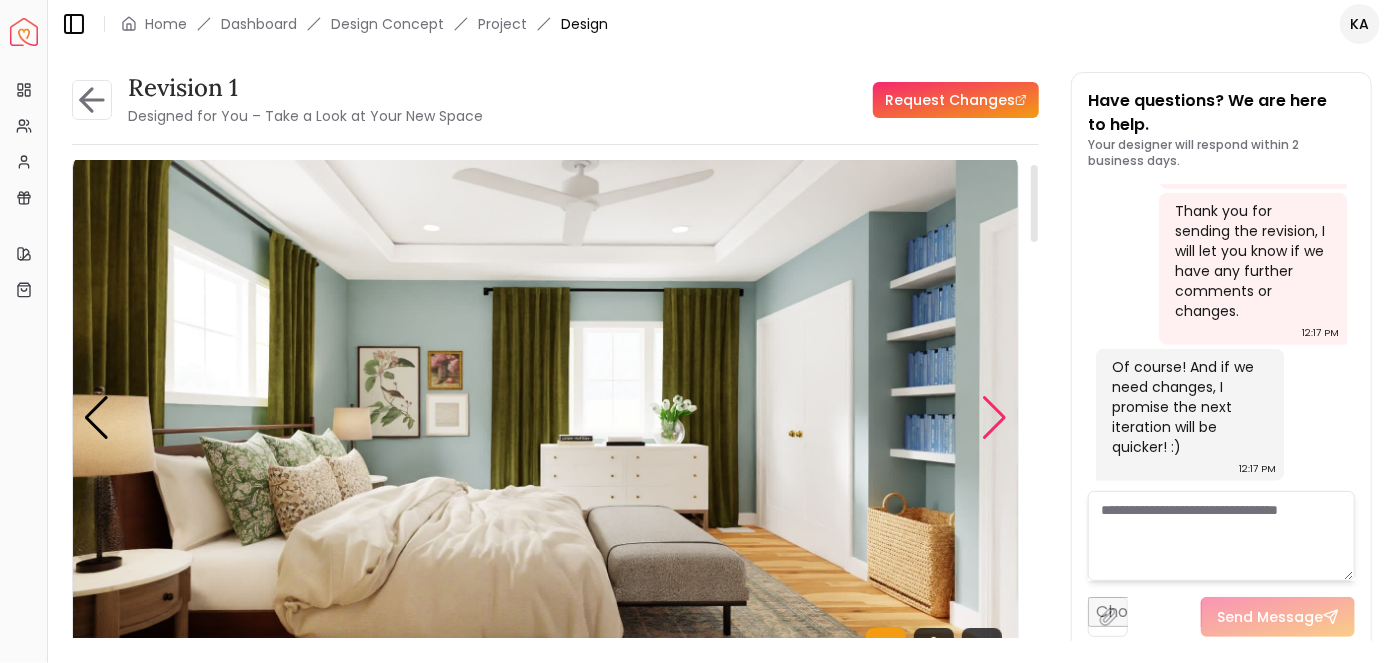 click at bounding box center [994, 418] 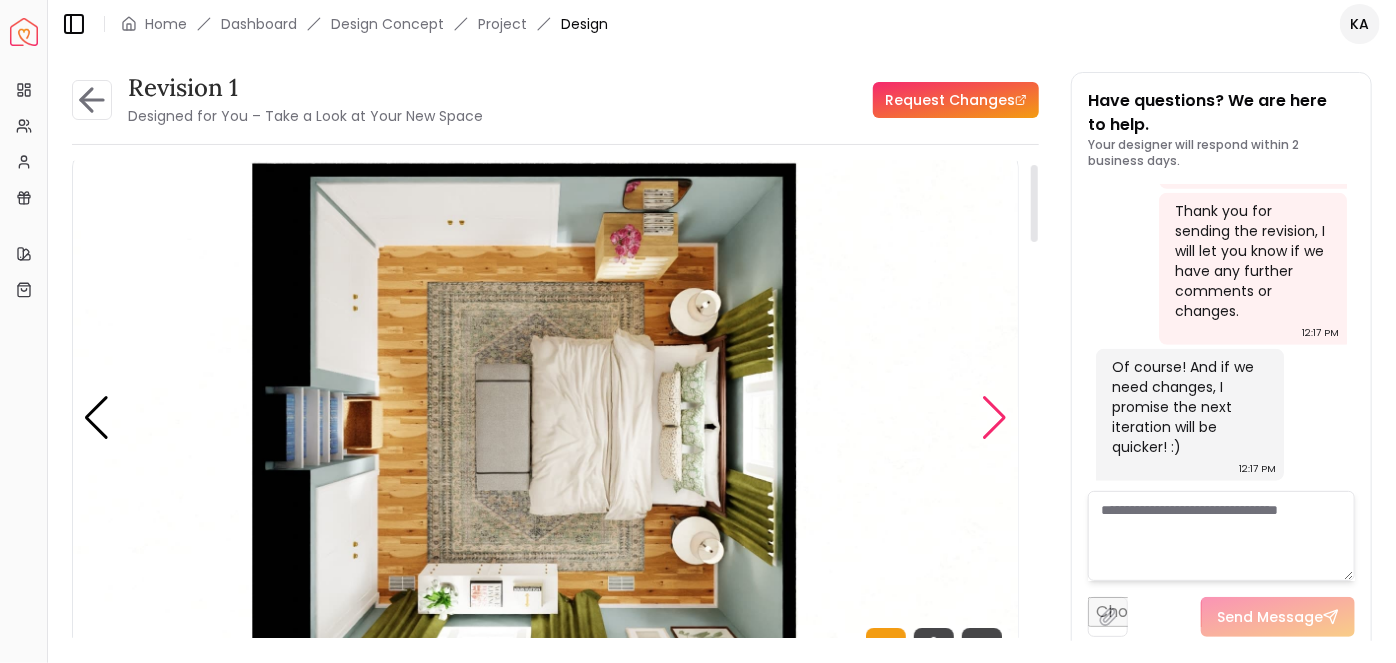 click at bounding box center [994, 418] 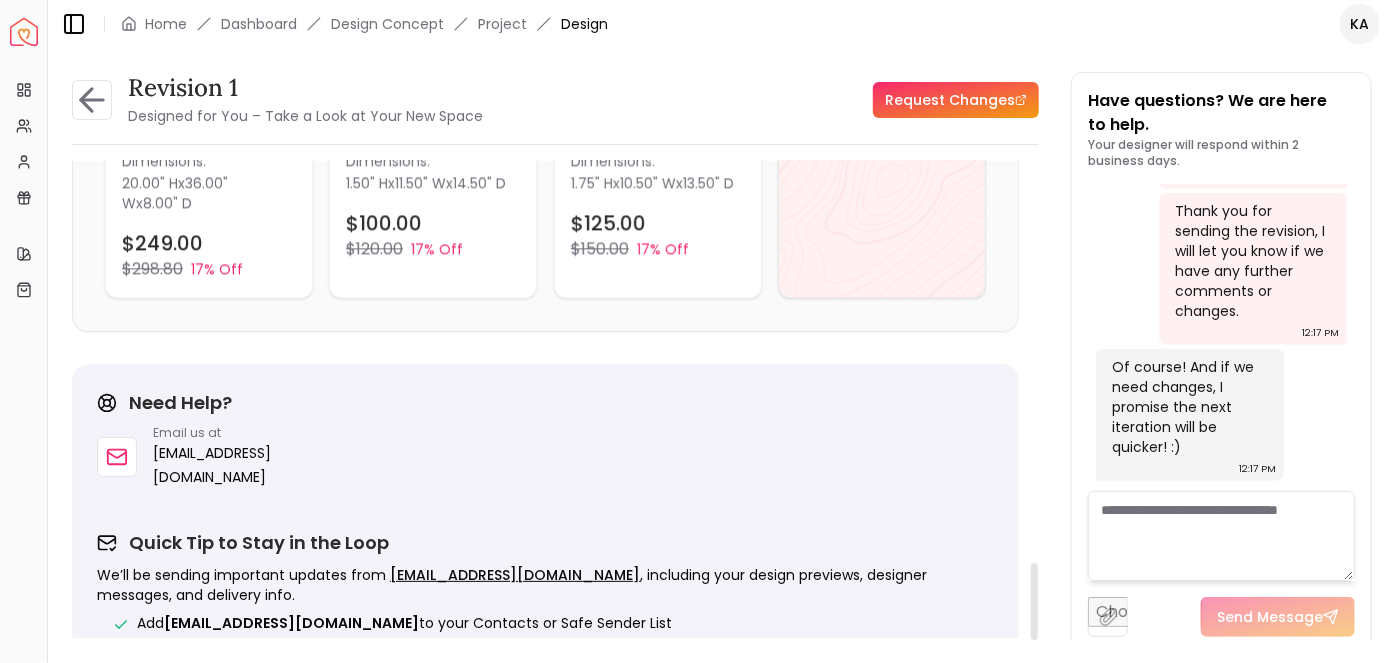 scroll, scrollTop: 2498, scrollLeft: 0, axis: vertical 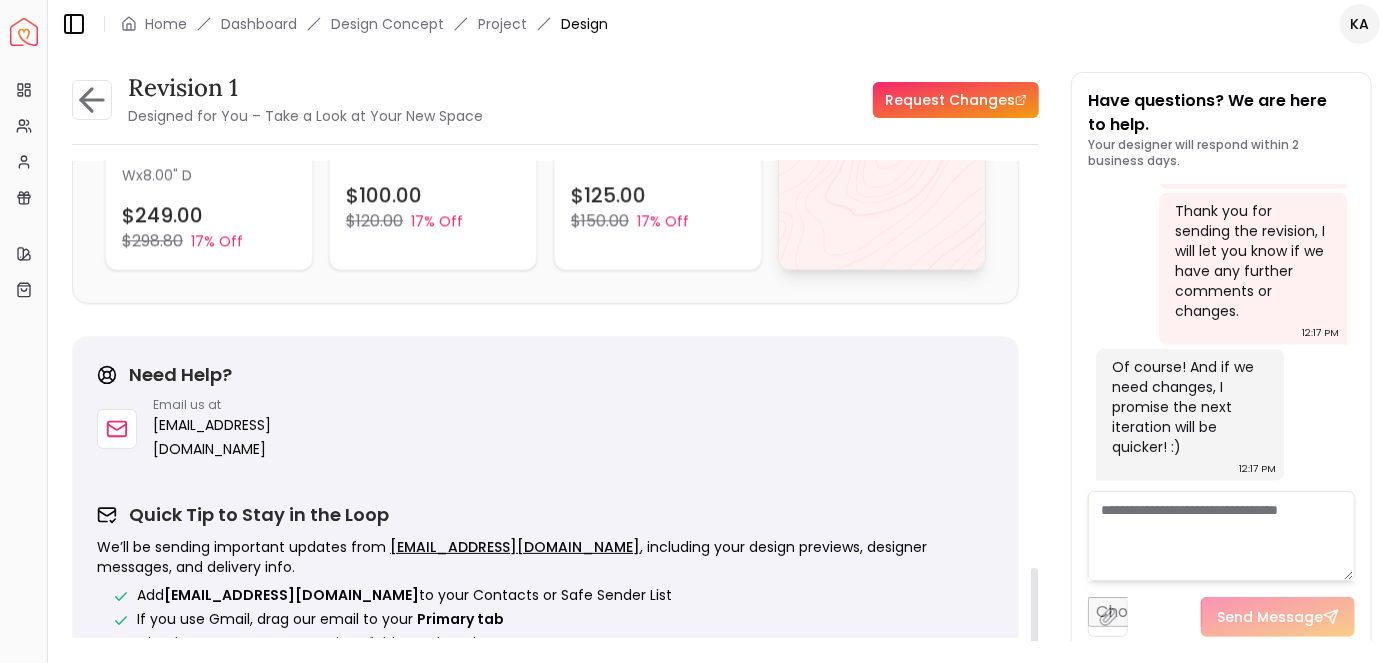 click on "View All" at bounding box center (882, 60) 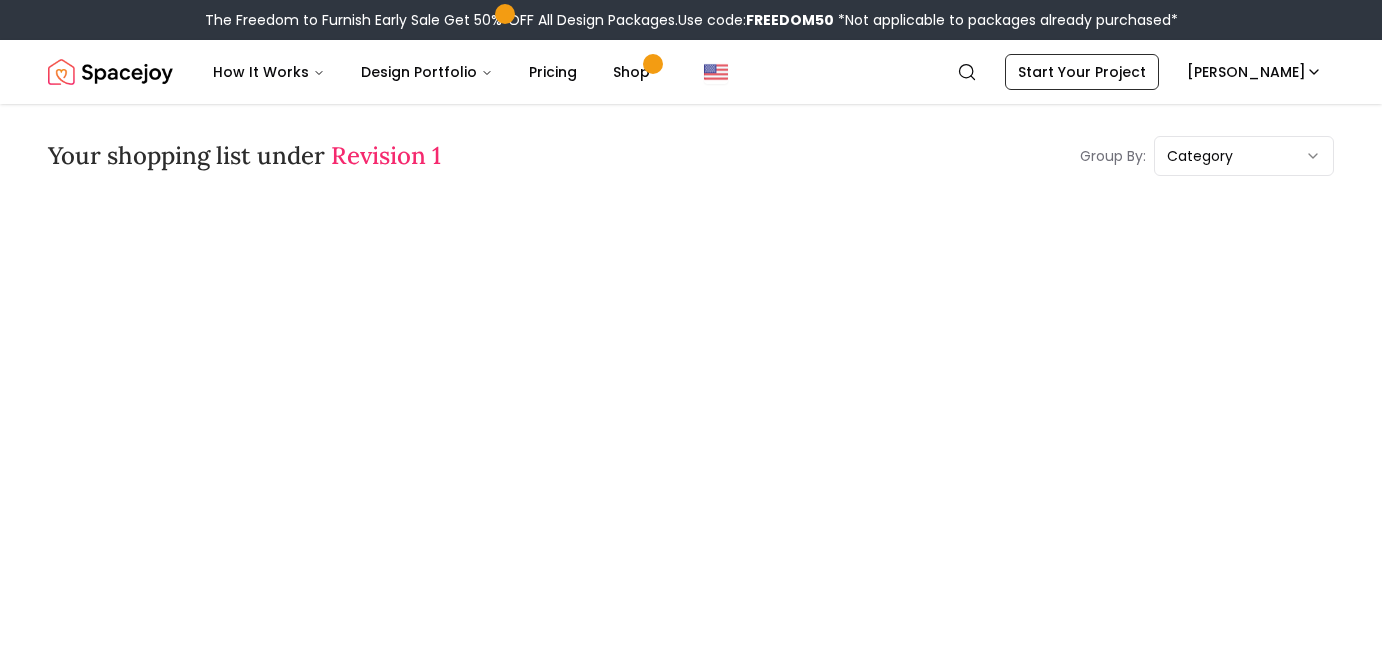 scroll, scrollTop: 0, scrollLeft: 0, axis: both 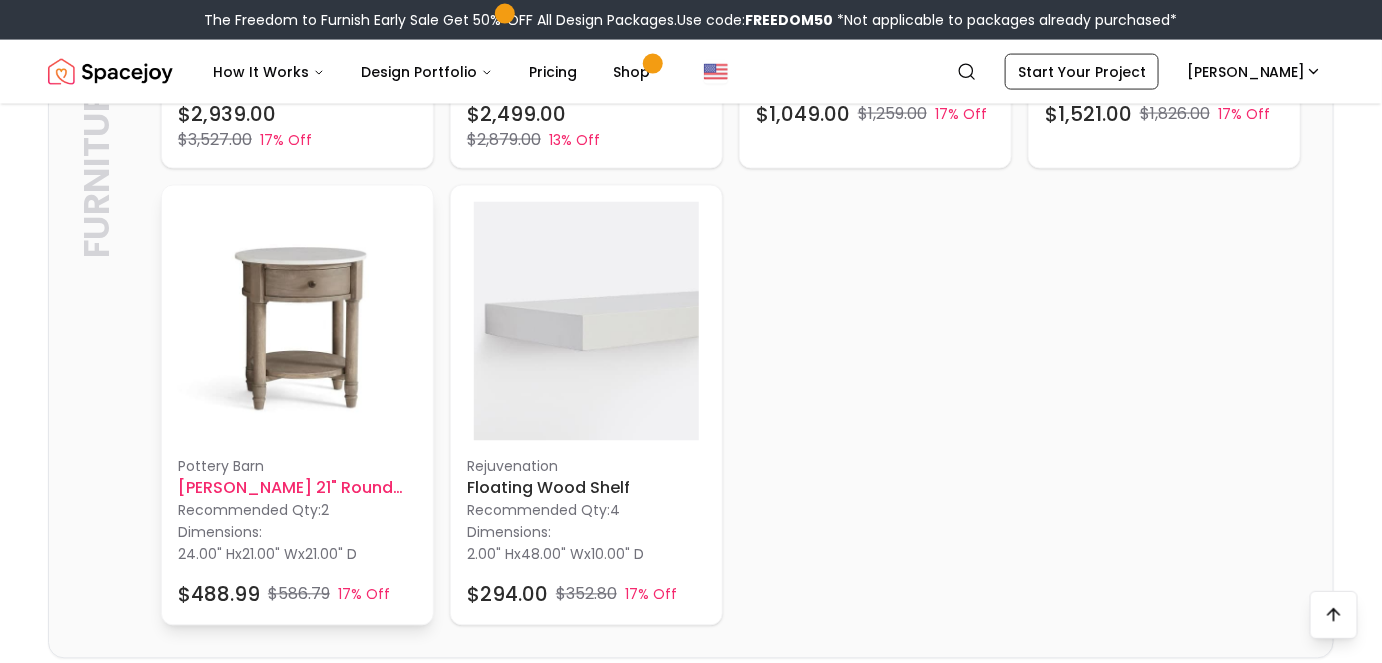 click on "Pottery Barn" at bounding box center [297, 467] 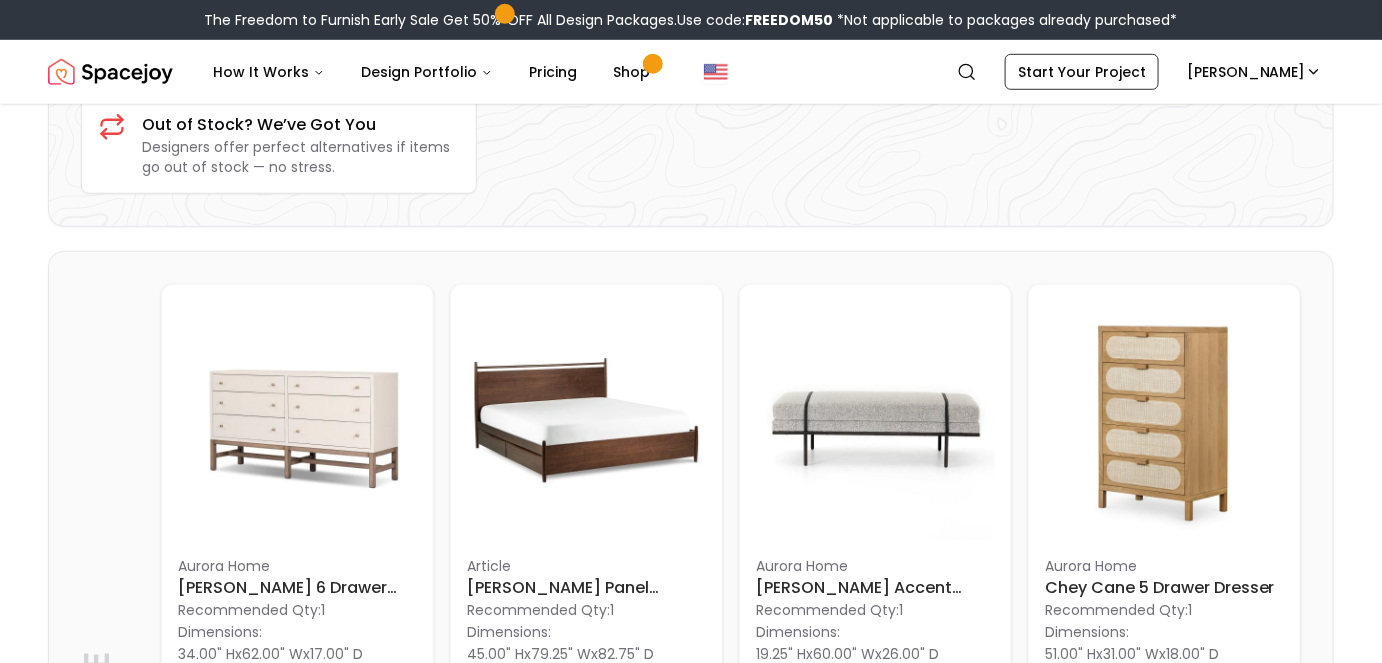 scroll, scrollTop: 243, scrollLeft: 0, axis: vertical 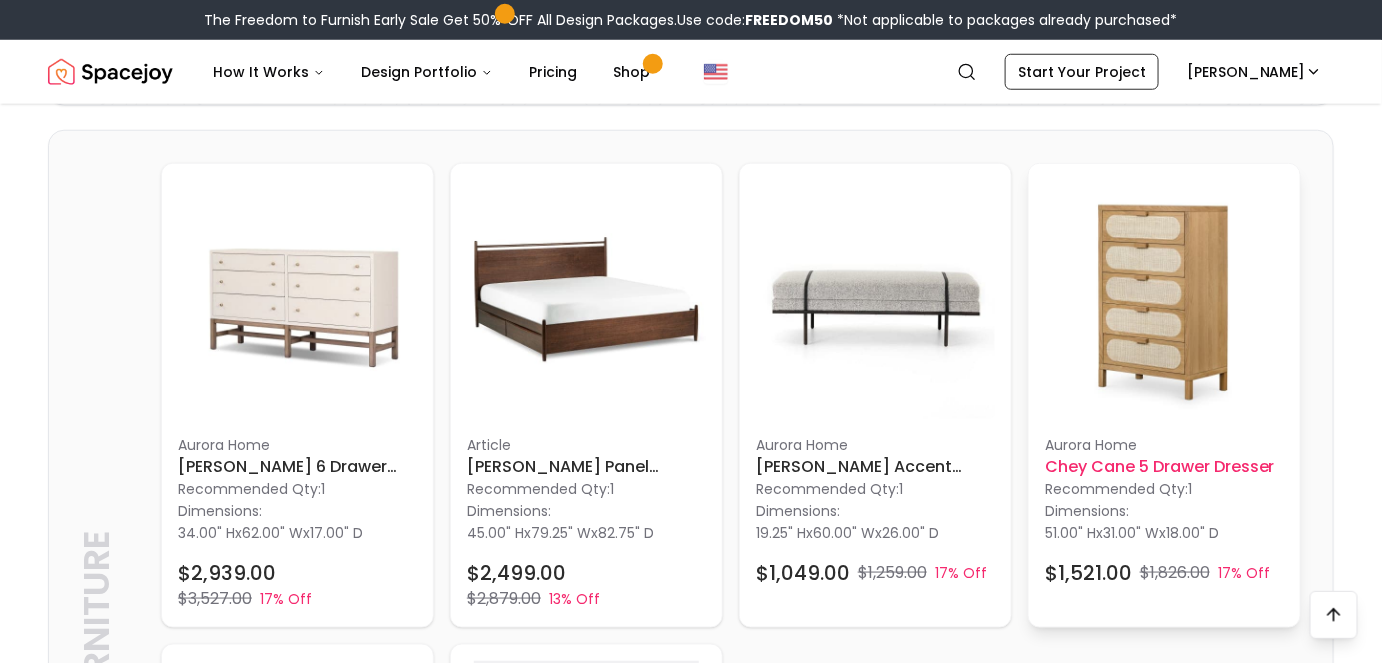 click at bounding box center [1164, 299] 